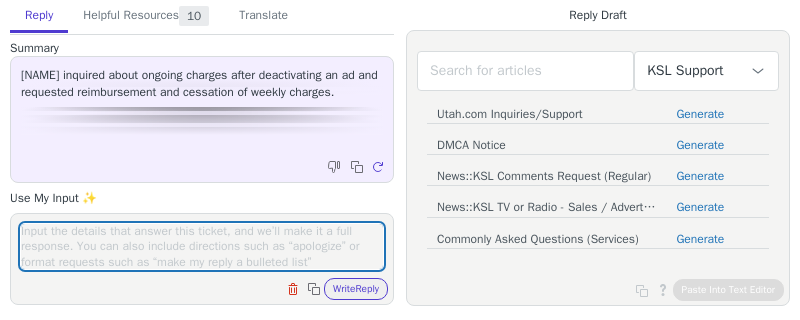 scroll, scrollTop: 0, scrollLeft: 0, axis: both 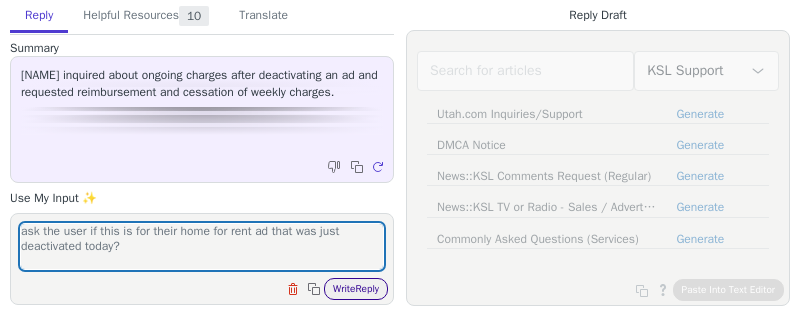 type on "ask the user if this is for their home for rent ad that was just deactivated today?" 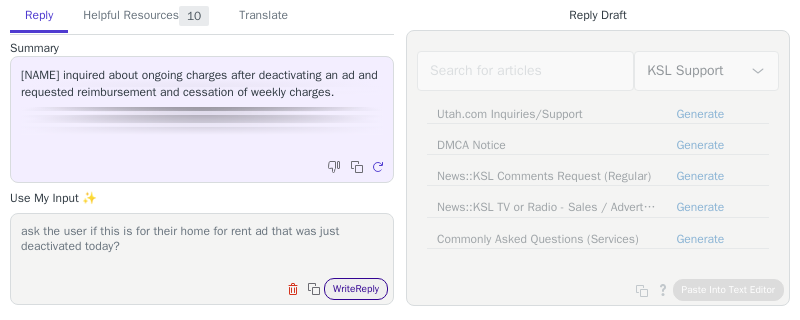 click on "Write  Reply" at bounding box center (356, 289) 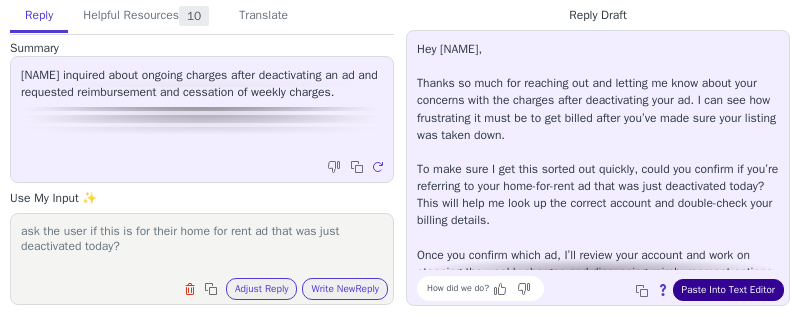 click on "Paste Into Text Editor" at bounding box center (728, 290) 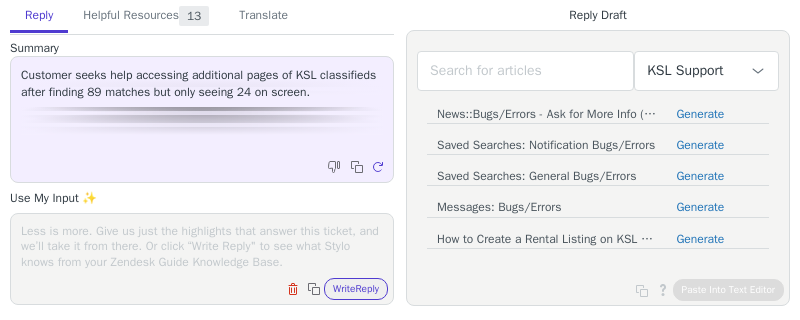 scroll, scrollTop: 0, scrollLeft: 0, axis: both 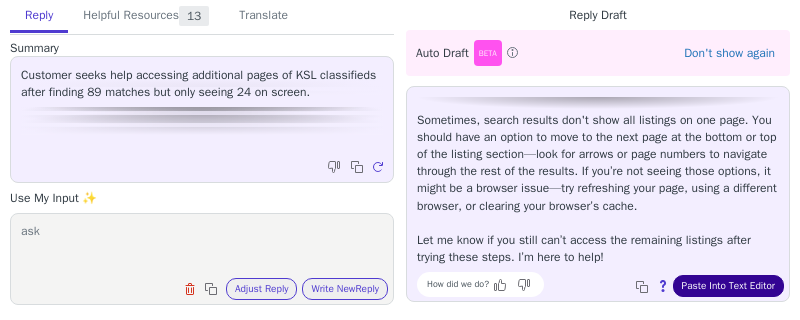 type on "ask" 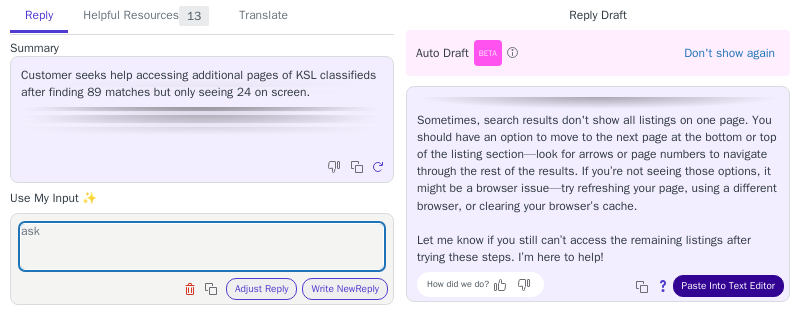 click on "Paste Into Text Editor" at bounding box center [728, 286] 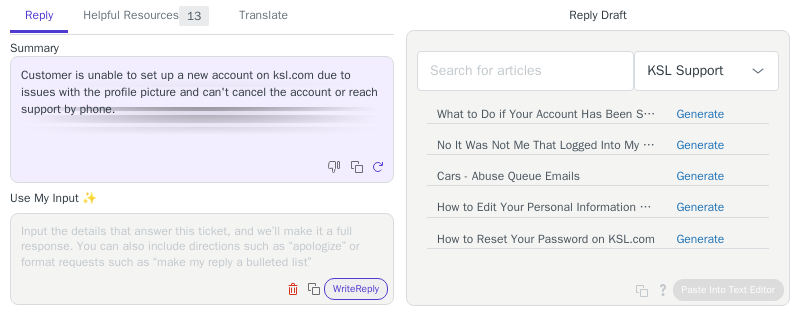 scroll, scrollTop: 0, scrollLeft: 0, axis: both 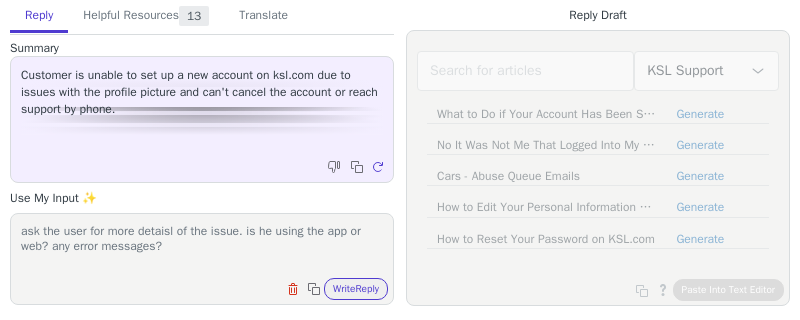 type on "ask the user for more detaisl of the issue. is he using the app or web? any error messages?" 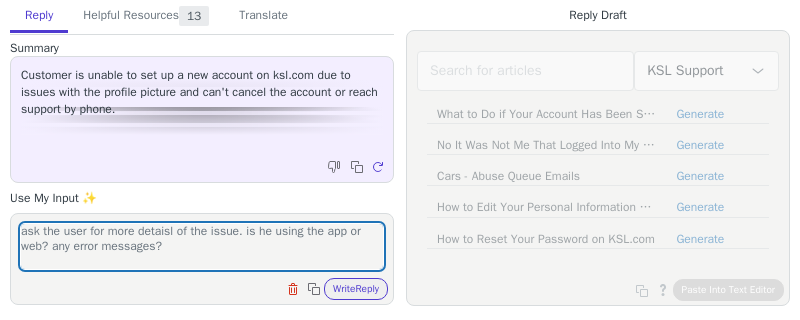 click on "Clear field Copy to clipboard Write  Reply" at bounding box center [212, 287] 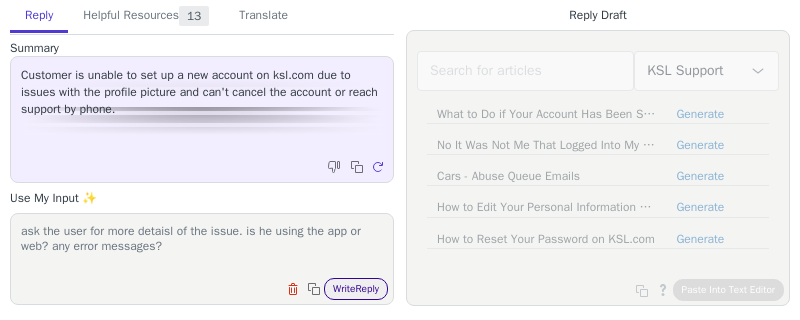 click on "Write  Reply" at bounding box center [356, 289] 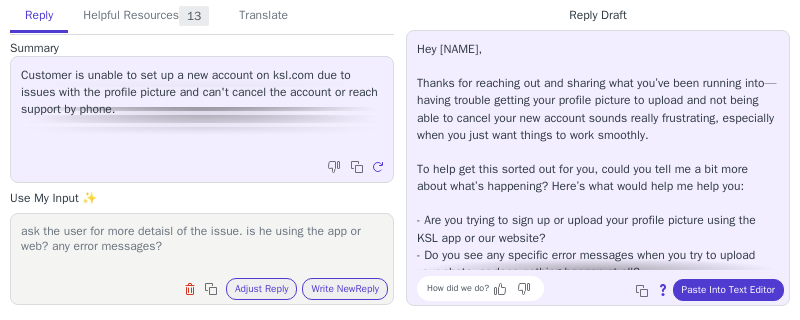 click on "ask the user for more detaisl of the issue. is he using the app or web? any error messages?" at bounding box center (202, 246) 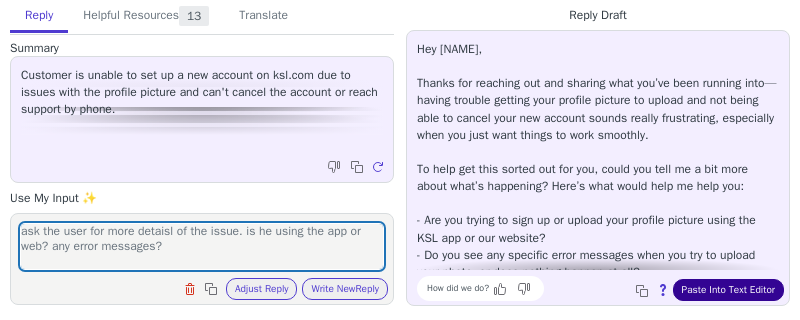 click on "Paste Into Text Editor" at bounding box center [728, 290] 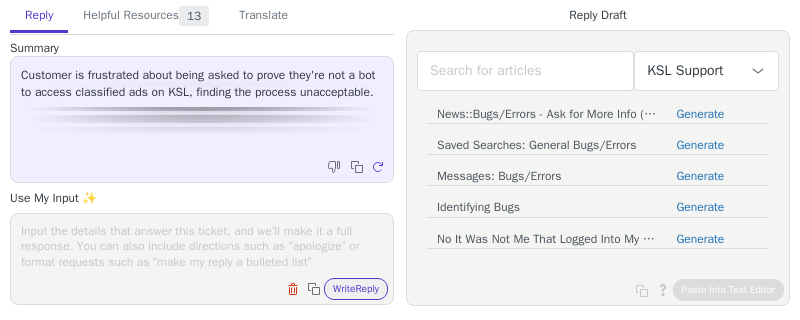 scroll, scrollTop: 0, scrollLeft: 0, axis: both 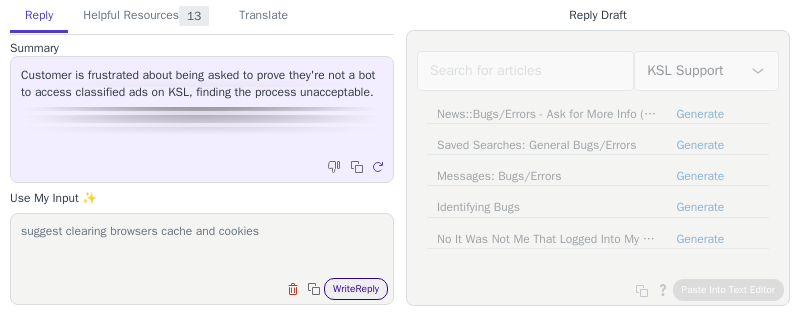 type on "suggest clearing browsers cache and cookies" 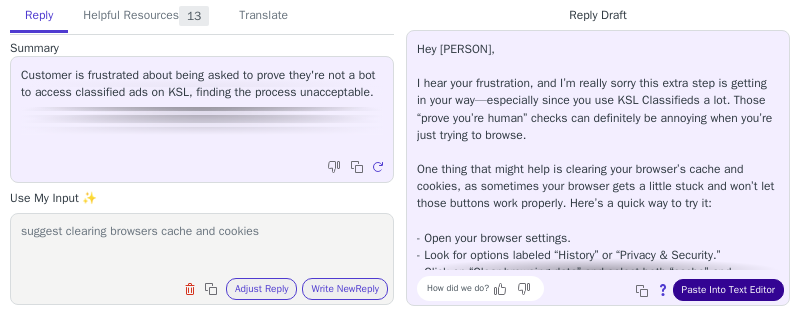 click on "Paste Into Text Editor" at bounding box center (728, 290) 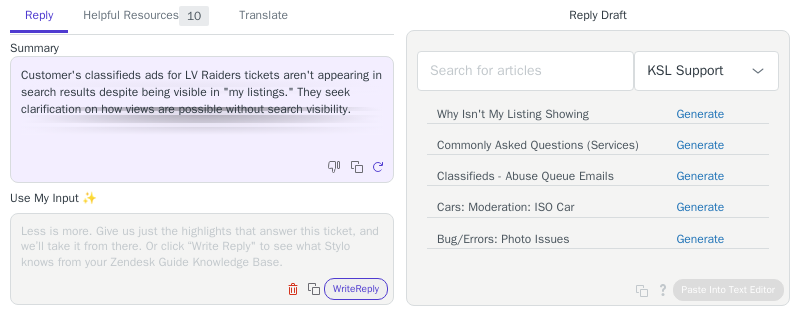 scroll, scrollTop: 0, scrollLeft: 0, axis: both 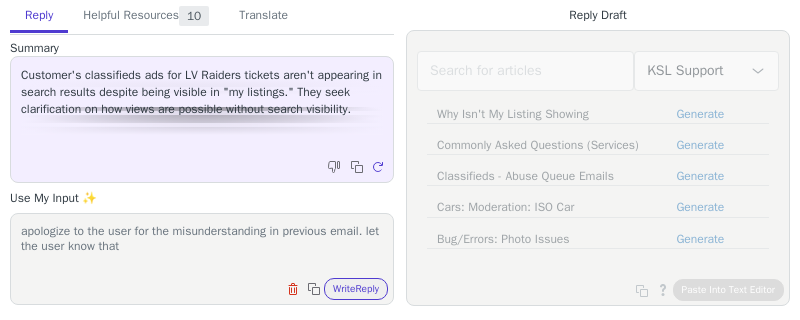 click on "apologize to the user for the misunderstanding in previous email. let the user know that" at bounding box center (202, 246) 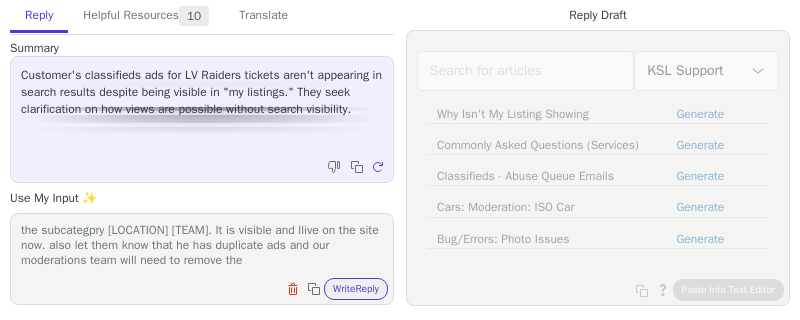 scroll, scrollTop: 78, scrollLeft: 0, axis: vertical 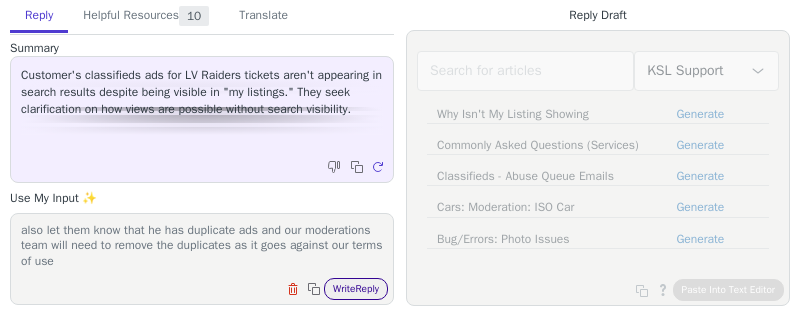 type on "apologize to the user for the misunderstanding in previous email. let the user know that I've sent the wrong email as I was working through multiple at the same time. let him know that everything is fine with his ad and it came up for me towards the very bottom in the subcategpry [CITY] [TEAM]. It is visible and llive on the site now. also let them know that he has duplicate ads and our moderations team will need to remove the duplicates as it goes against our terms of use" 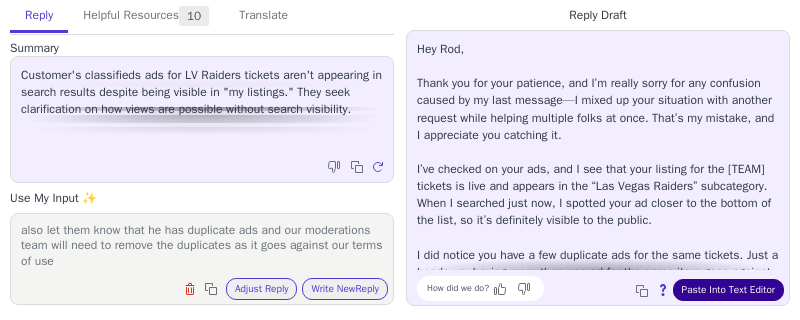 click on "Paste Into Text Editor" at bounding box center [728, 290] 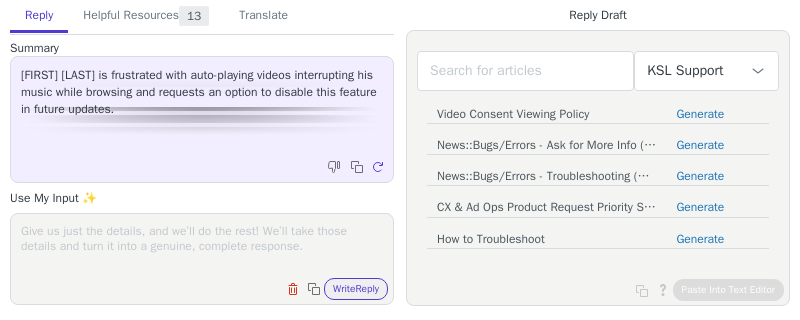 scroll, scrollTop: 0, scrollLeft: 0, axis: both 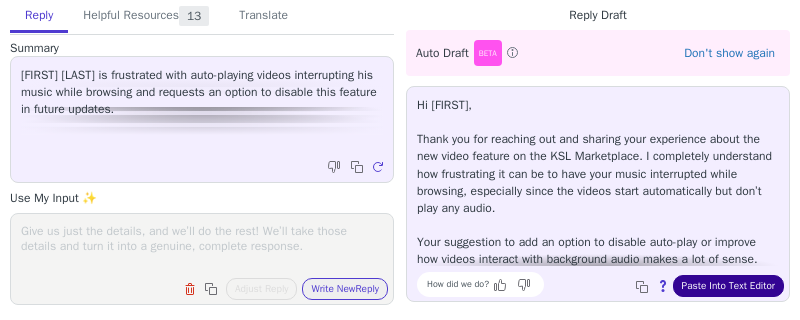 click on "Paste Into Text Editor" at bounding box center (728, 286) 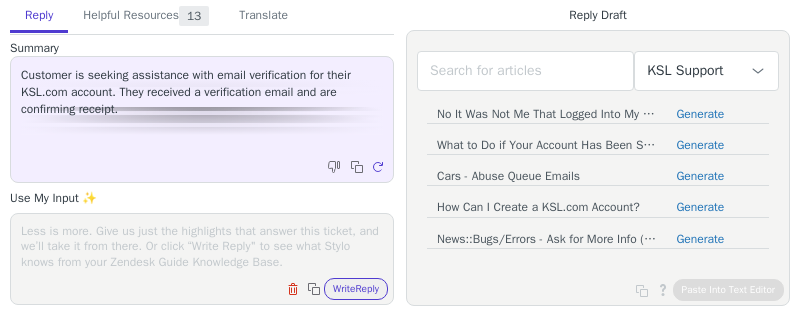 scroll, scrollTop: 0, scrollLeft: 0, axis: both 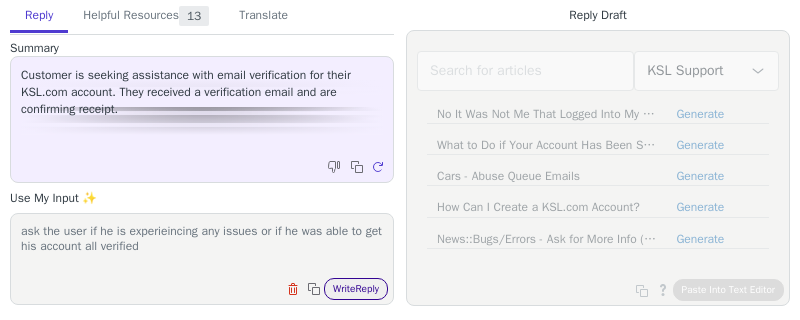 type on "ask the user if he is experieincing any issues or if he was able to get his account all verified" 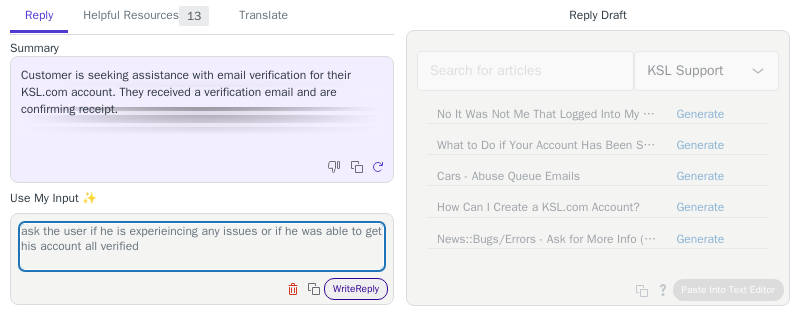 click on "Write  Reply" at bounding box center [356, 289] 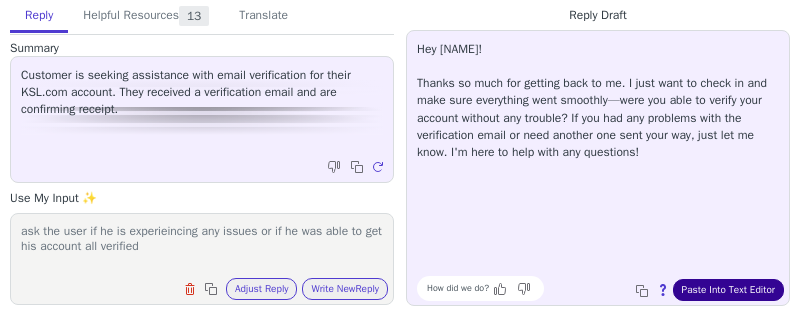 click on "Paste Into Text Editor" at bounding box center [728, 290] 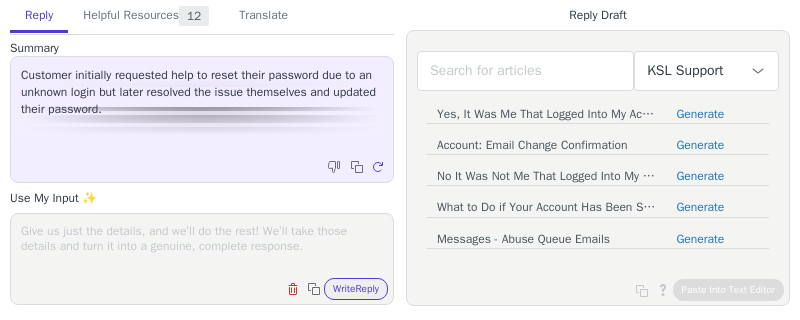 scroll, scrollTop: 0, scrollLeft: 0, axis: both 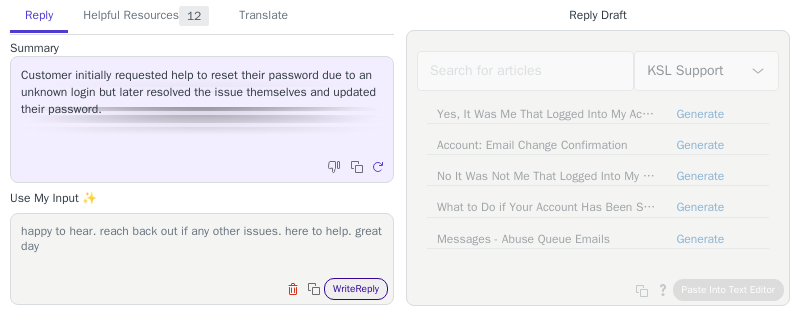 type on "happy to hear. reach back out if any other issues. here to help. great day" 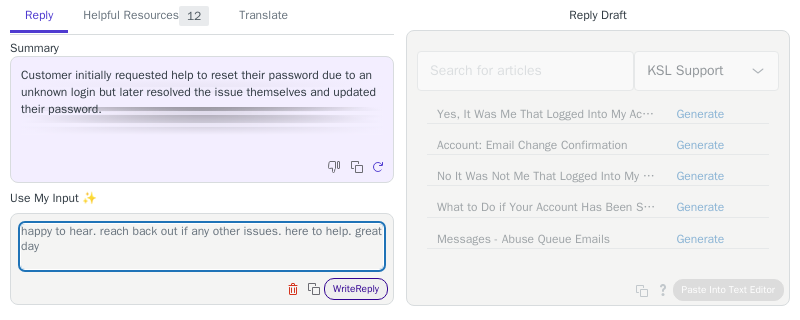 click on "Write  Reply" at bounding box center (356, 289) 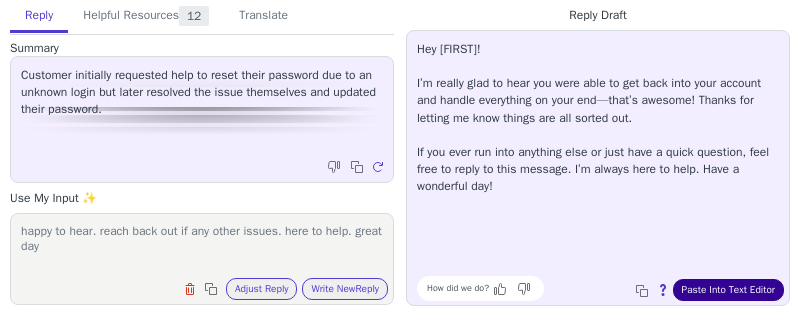 click on "Paste Into Text Editor" at bounding box center [728, 290] 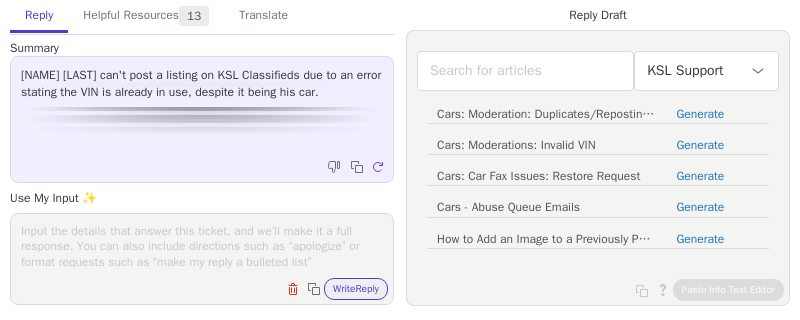 scroll, scrollTop: 0, scrollLeft: 0, axis: both 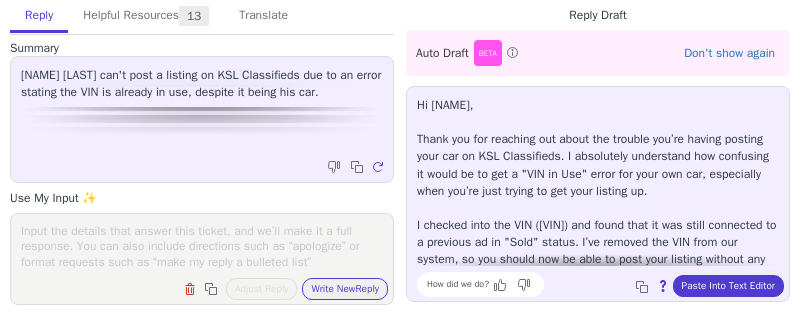 click at bounding box center [202, 246] 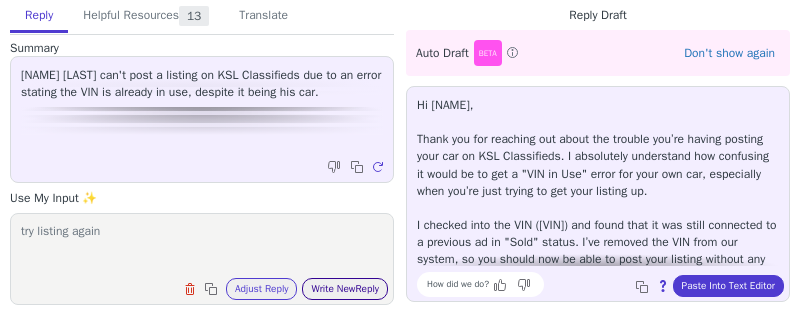click on "Write New  Reply" at bounding box center [345, 289] 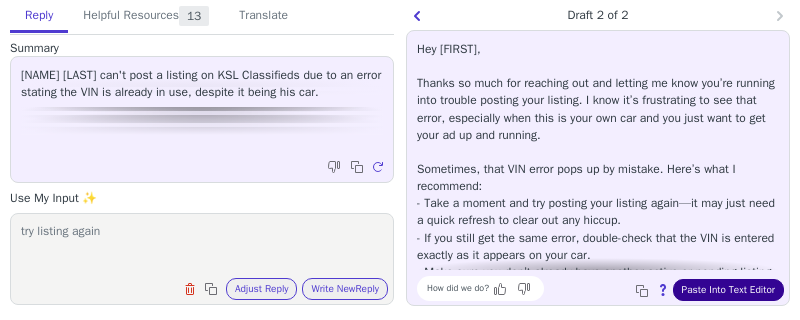 click on "Paste Into Text Editor" at bounding box center (728, 290) 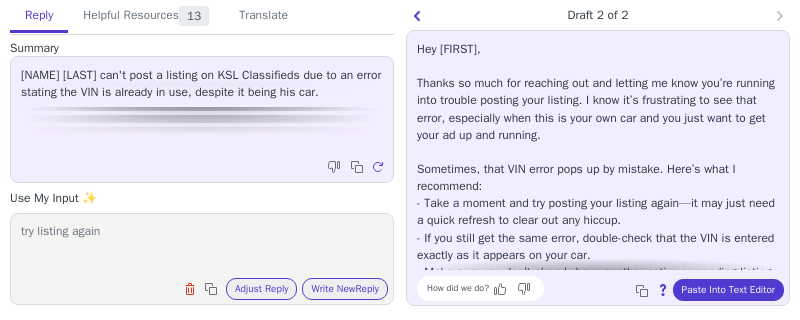 click on "try listing again Clear field Copy to clipboard Adjust Reply Use input to adjust reply draft Write New Reply" at bounding box center [202, 259] 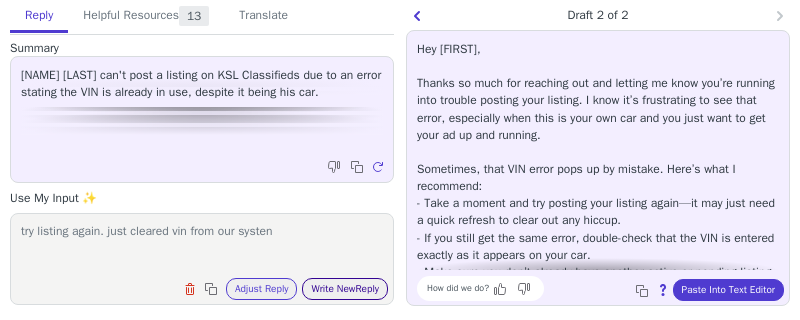 type on "try listing again. just cleared vin from our systen" 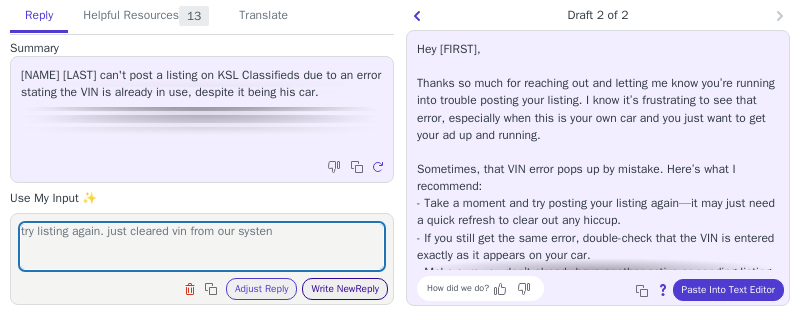 click on "Write New  Reply" at bounding box center [345, 289] 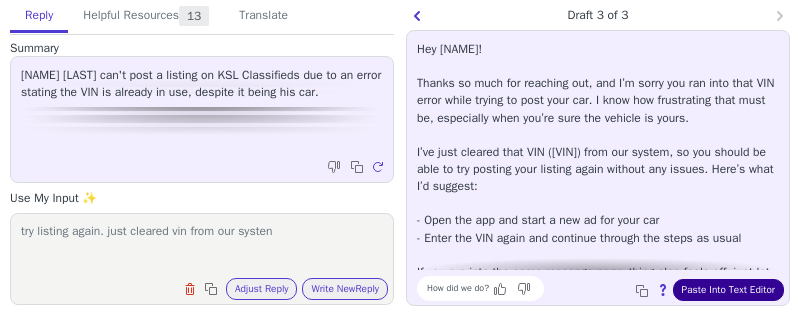 click on "Paste Into Text Editor" at bounding box center (728, 290) 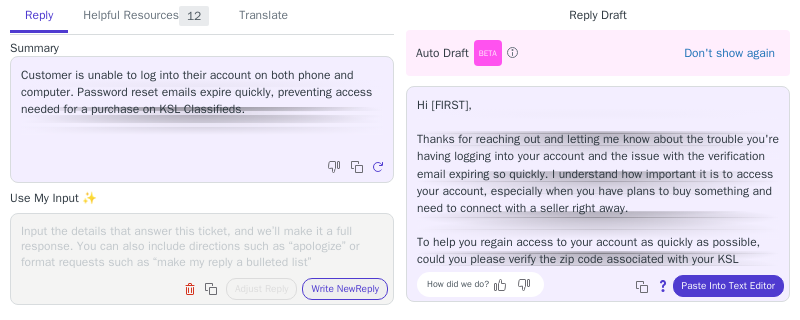 scroll, scrollTop: 0, scrollLeft: 0, axis: both 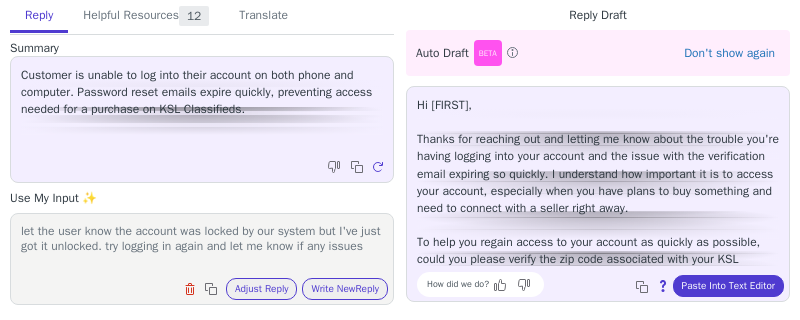 type on "let the user know the account was locked by our system but I've just got it unlocked. try logging in again and let me know if any issues" 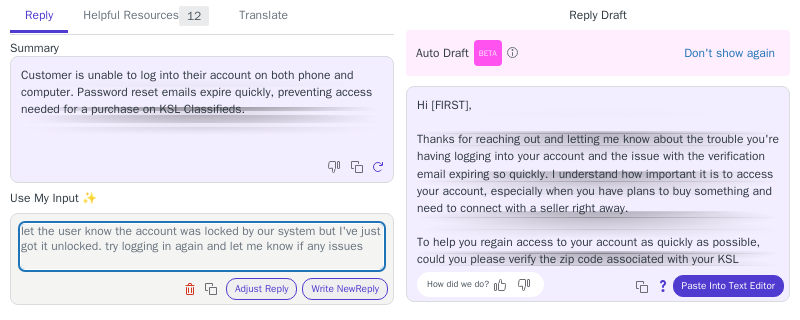 click on "Clear field Copy to clipboard Adjust Reply Use input to adjust reply draft Write New  Reply" at bounding box center [212, 287] 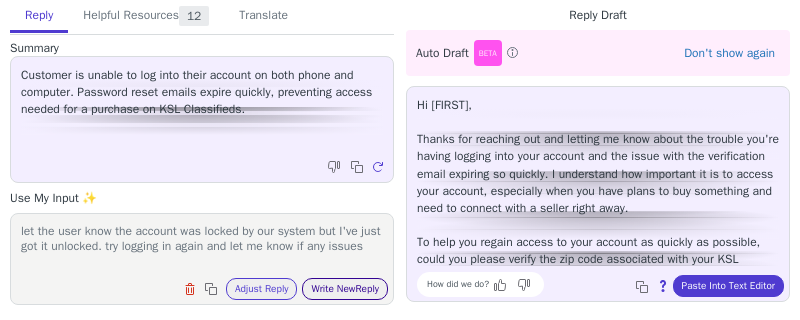 click on "Write New  Reply" at bounding box center (345, 289) 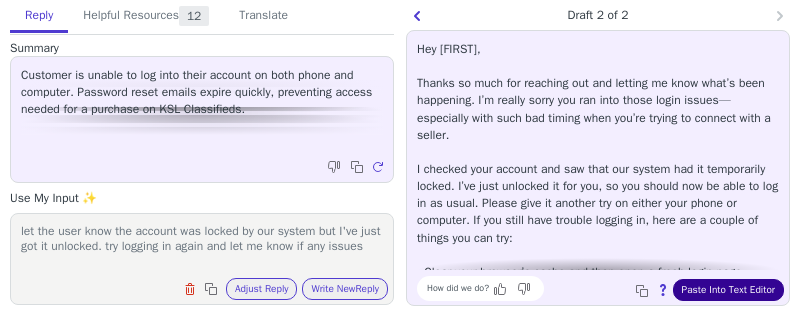 click on "Paste Into Text Editor" at bounding box center [728, 290] 